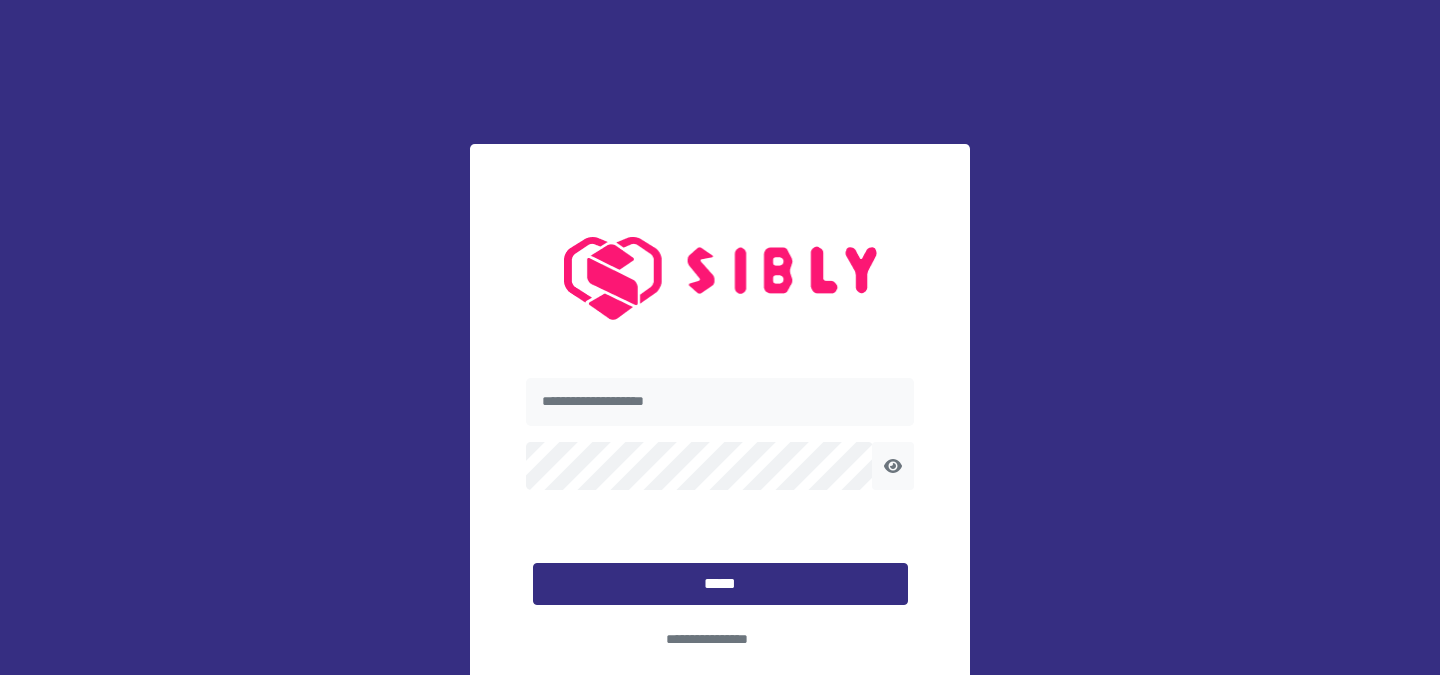 scroll, scrollTop: 0, scrollLeft: 0, axis: both 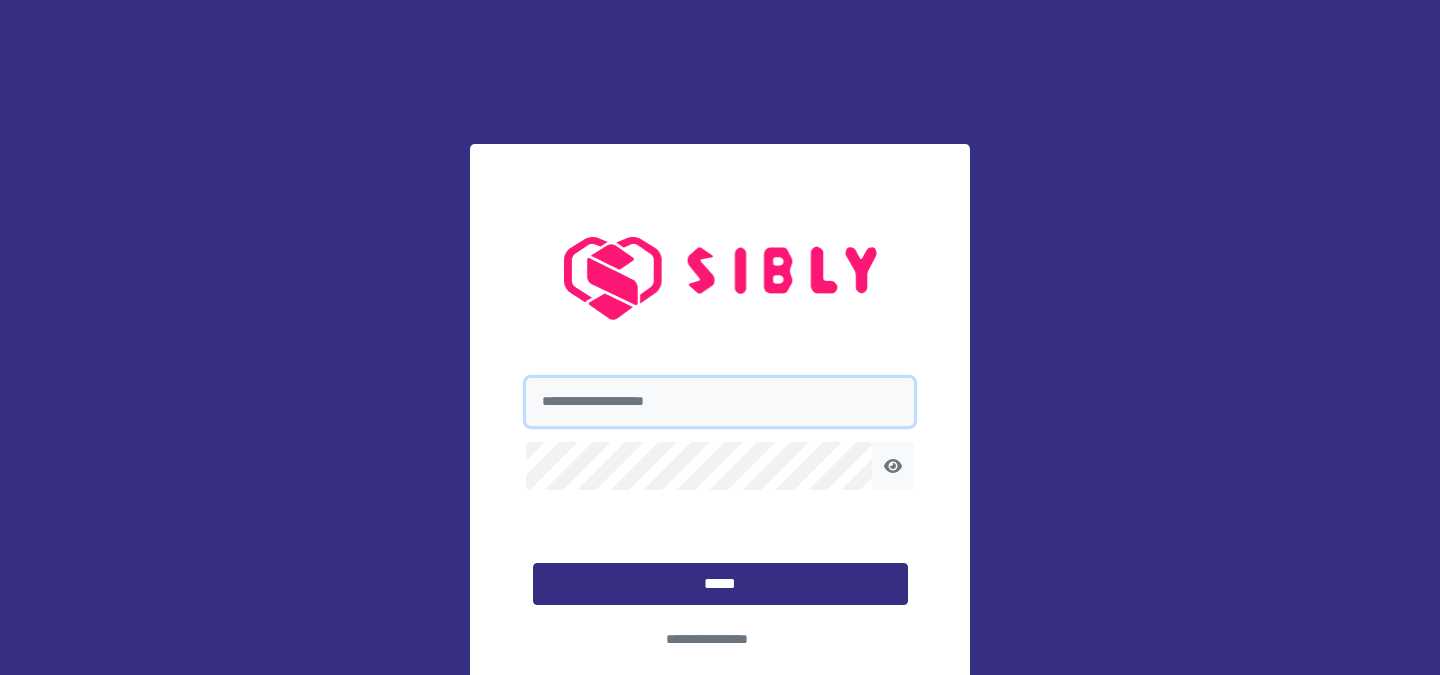 click at bounding box center [720, 402] 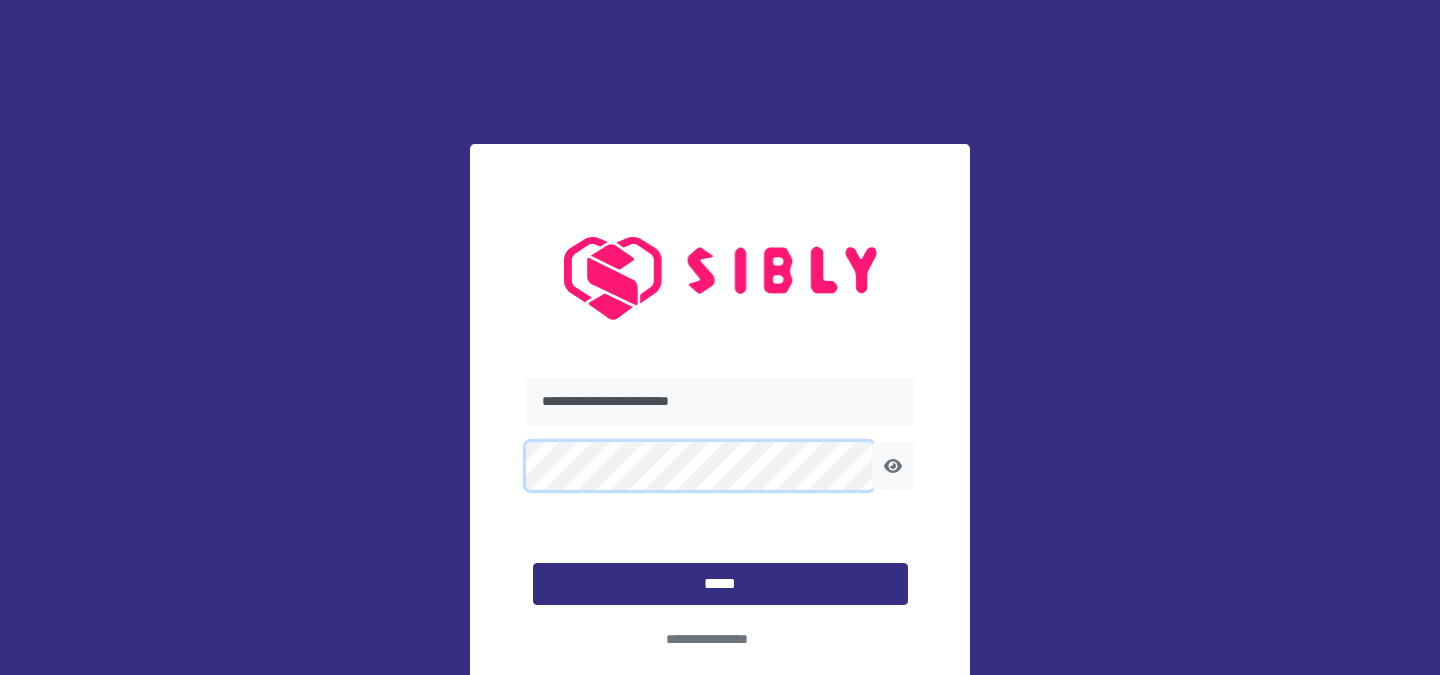 click on "*****" at bounding box center [720, 584] 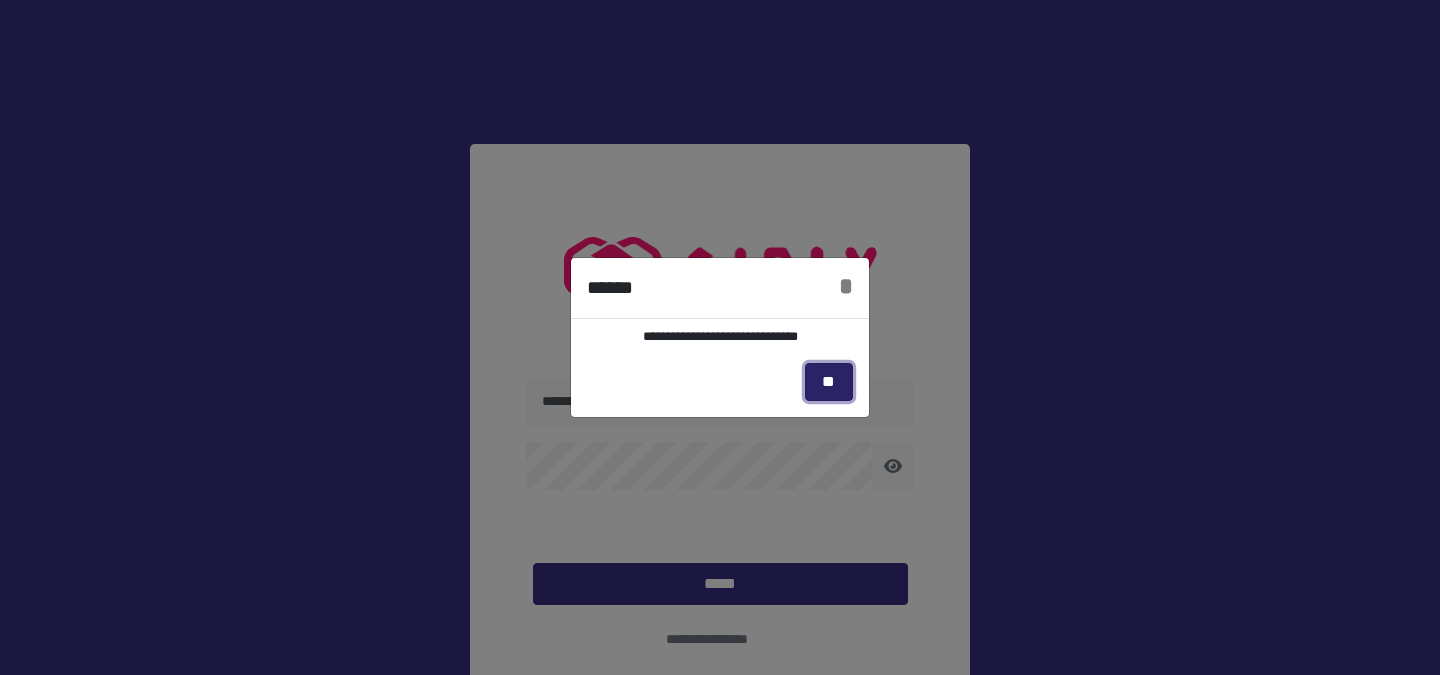 click on "**" at bounding box center [829, 382] 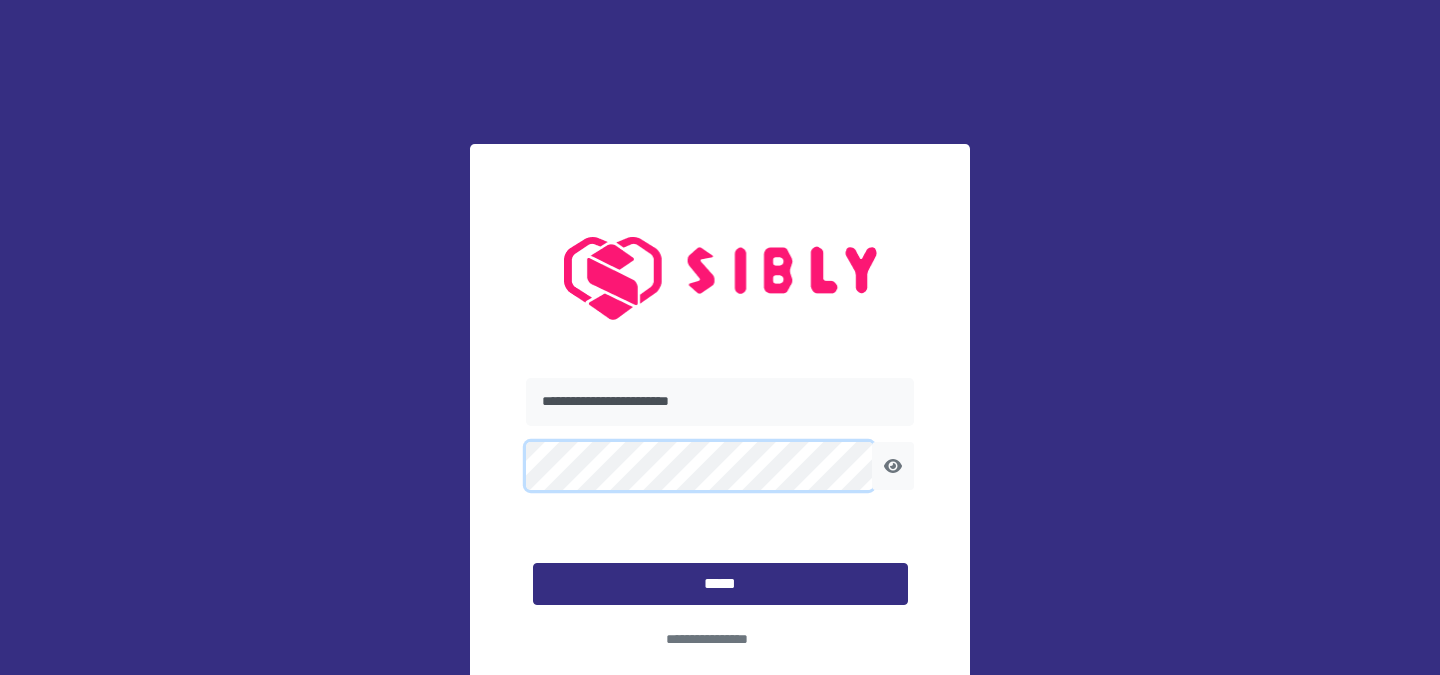 click on "*****" at bounding box center (720, 584) 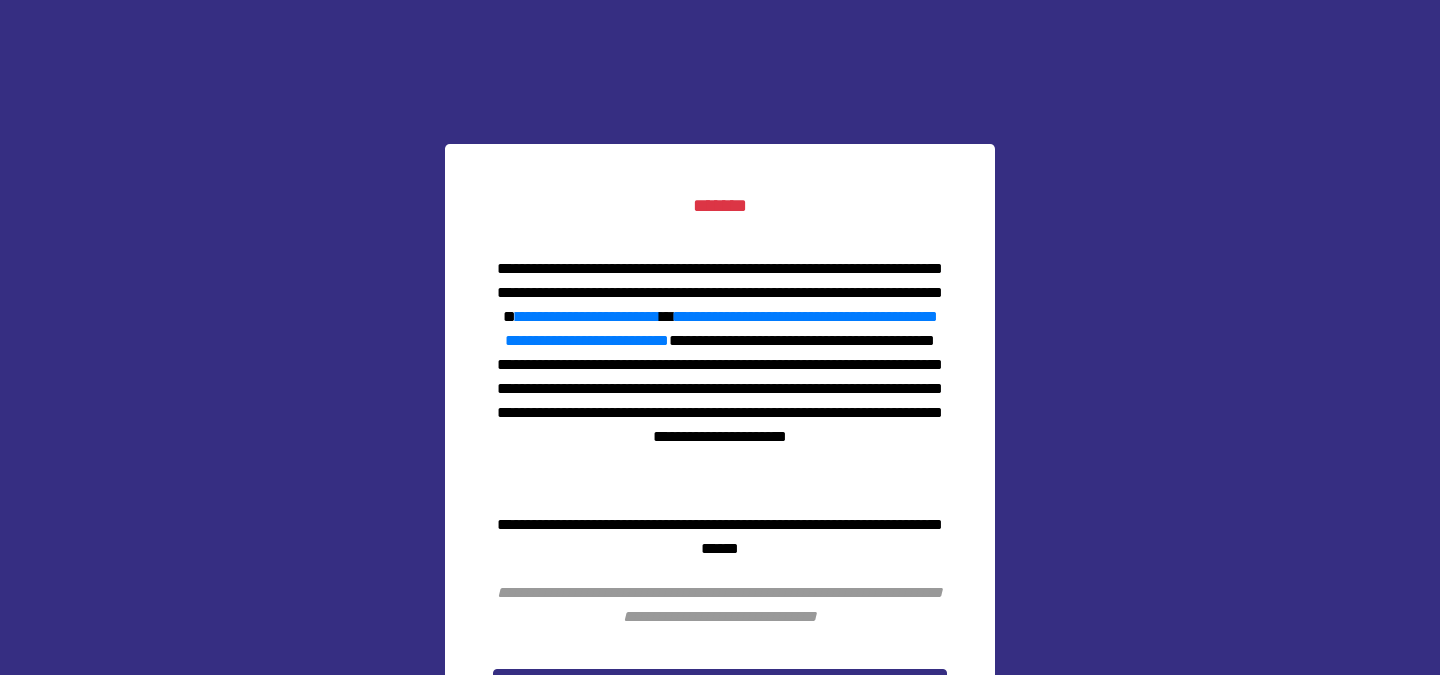 scroll, scrollTop: 26, scrollLeft: 0, axis: vertical 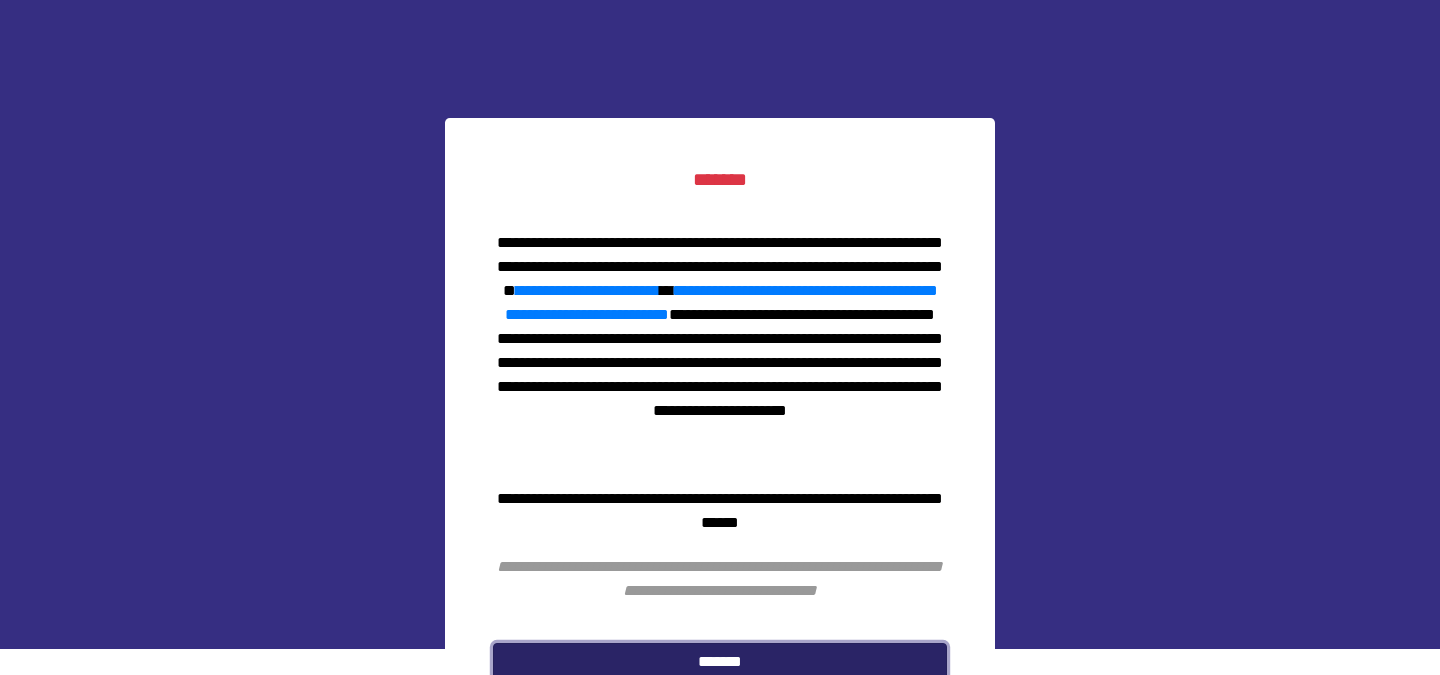 click on "*******" at bounding box center [720, 662] 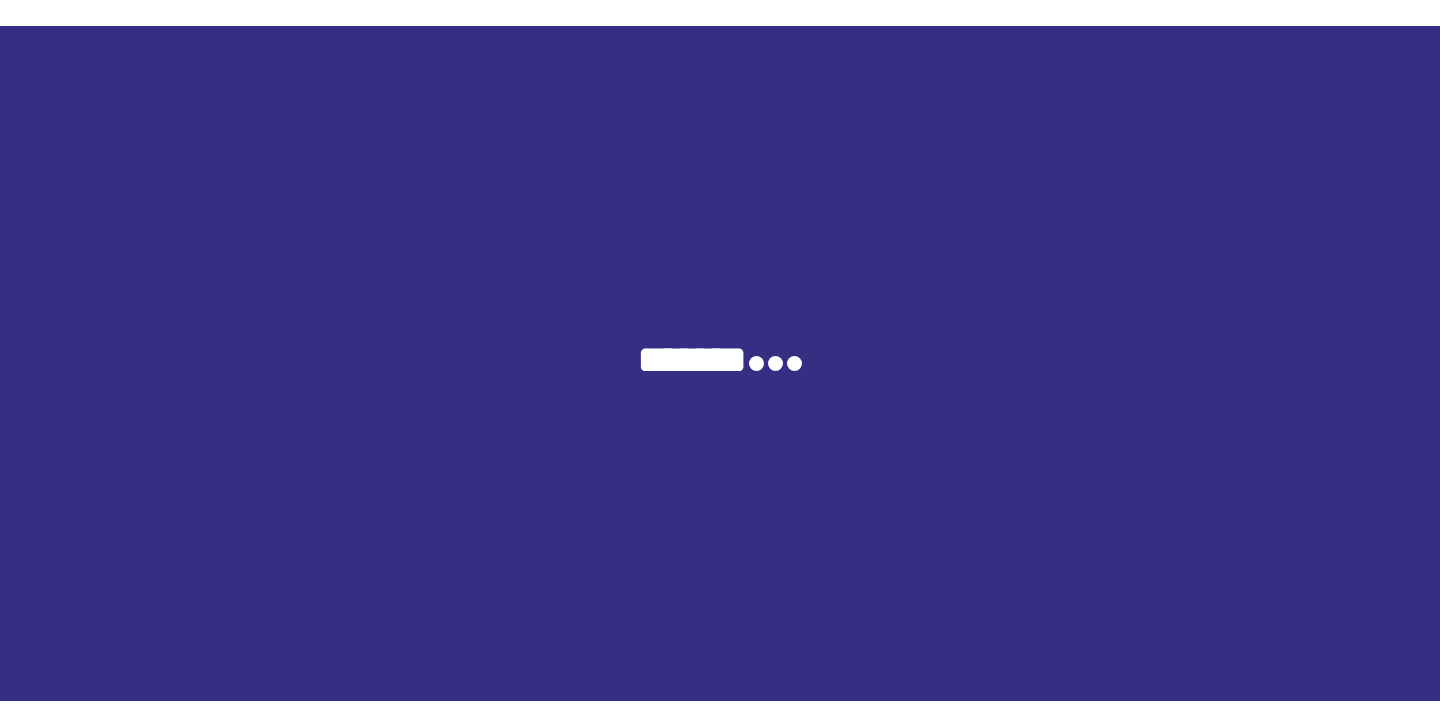 scroll, scrollTop: 0, scrollLeft: 0, axis: both 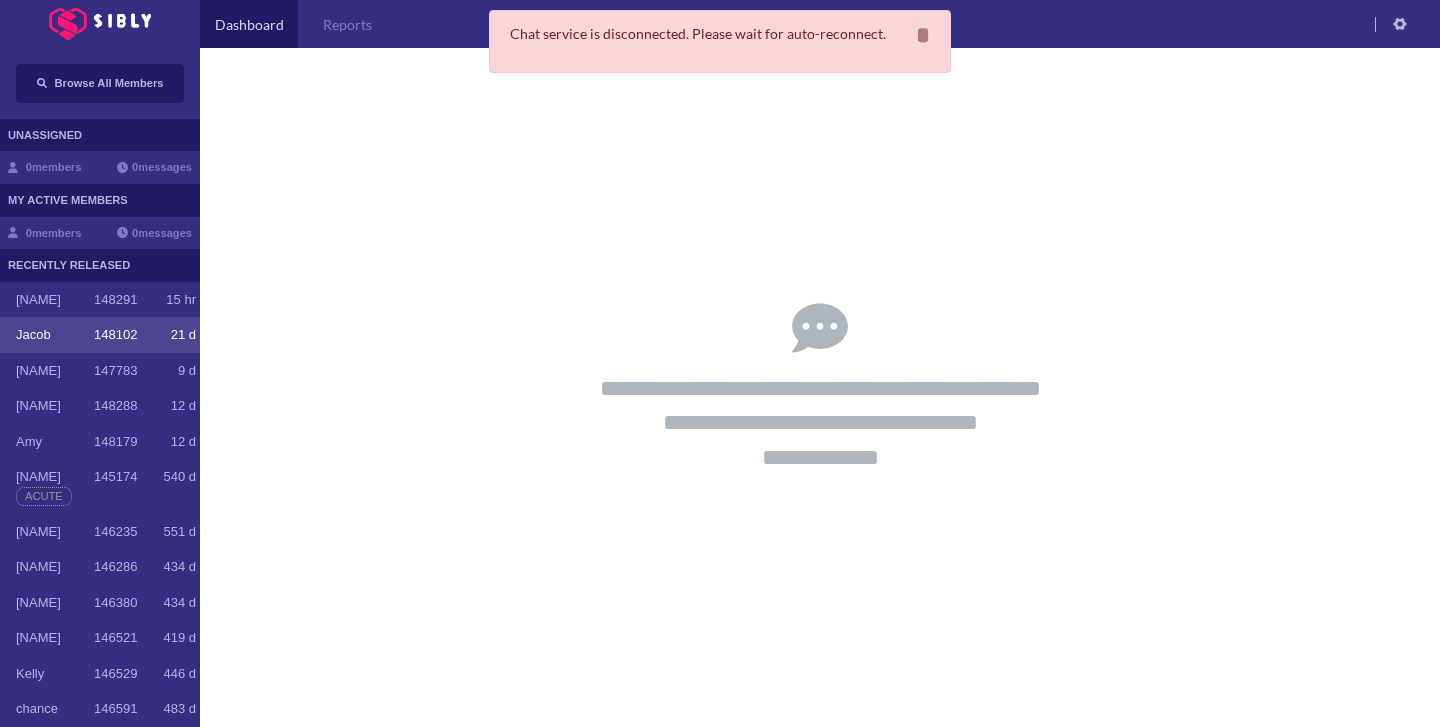 click on "148102" at bounding box center [115, 300] 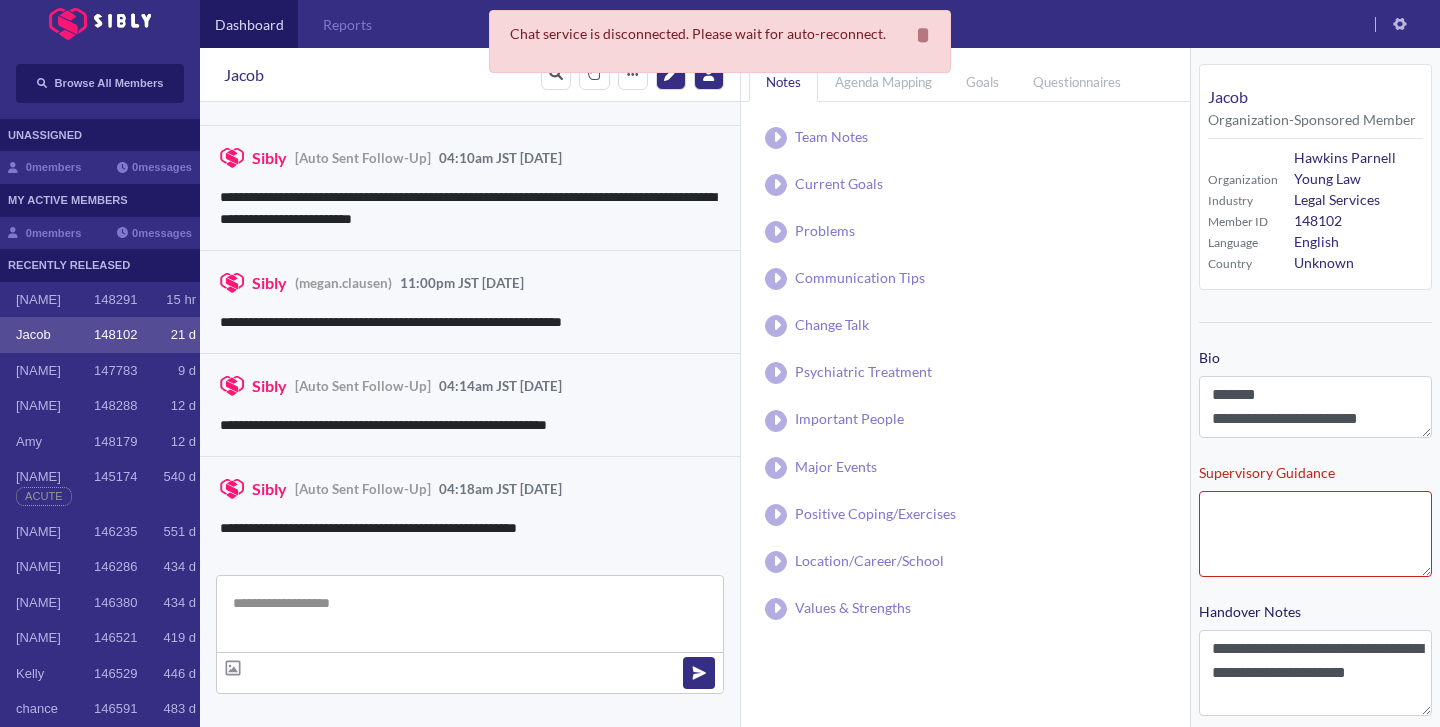 scroll, scrollTop: 3450, scrollLeft: 0, axis: vertical 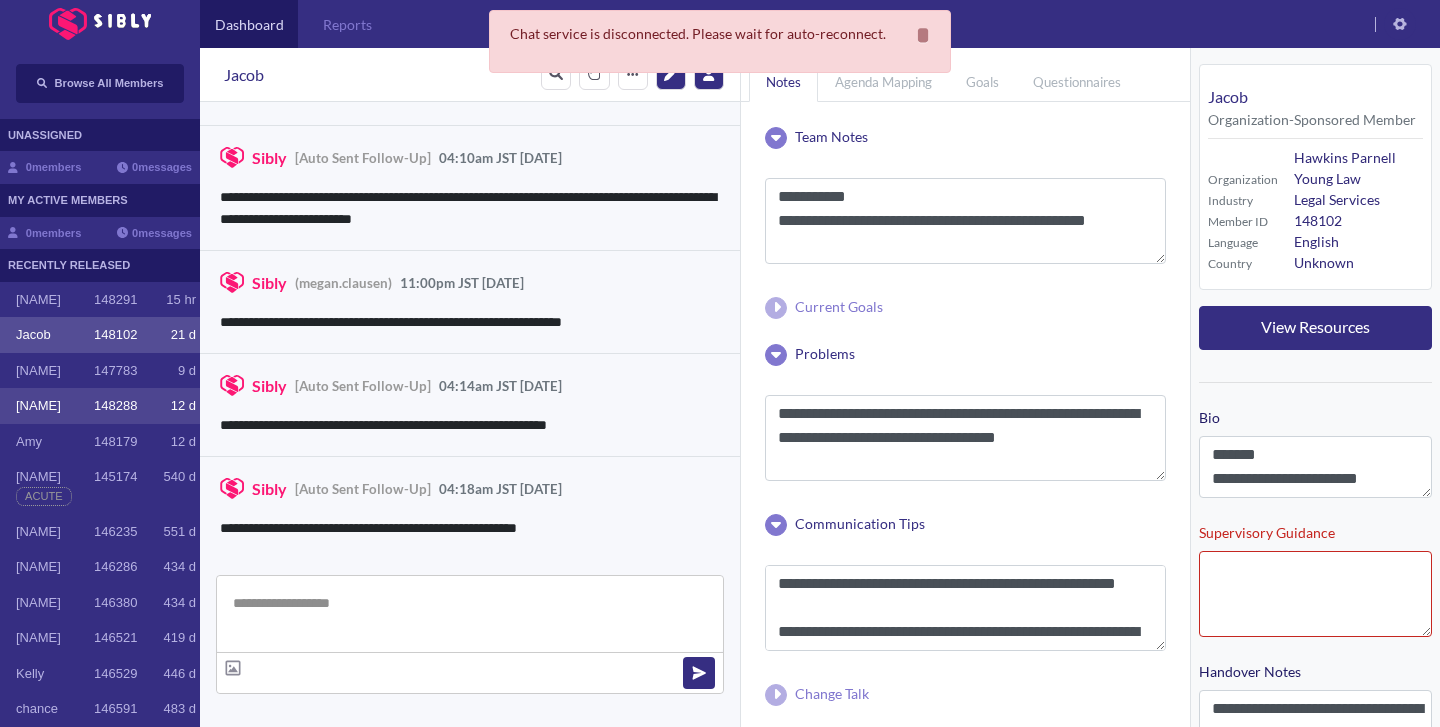 click on "[NAME] 148288 12 d" at bounding box center (100, 406) 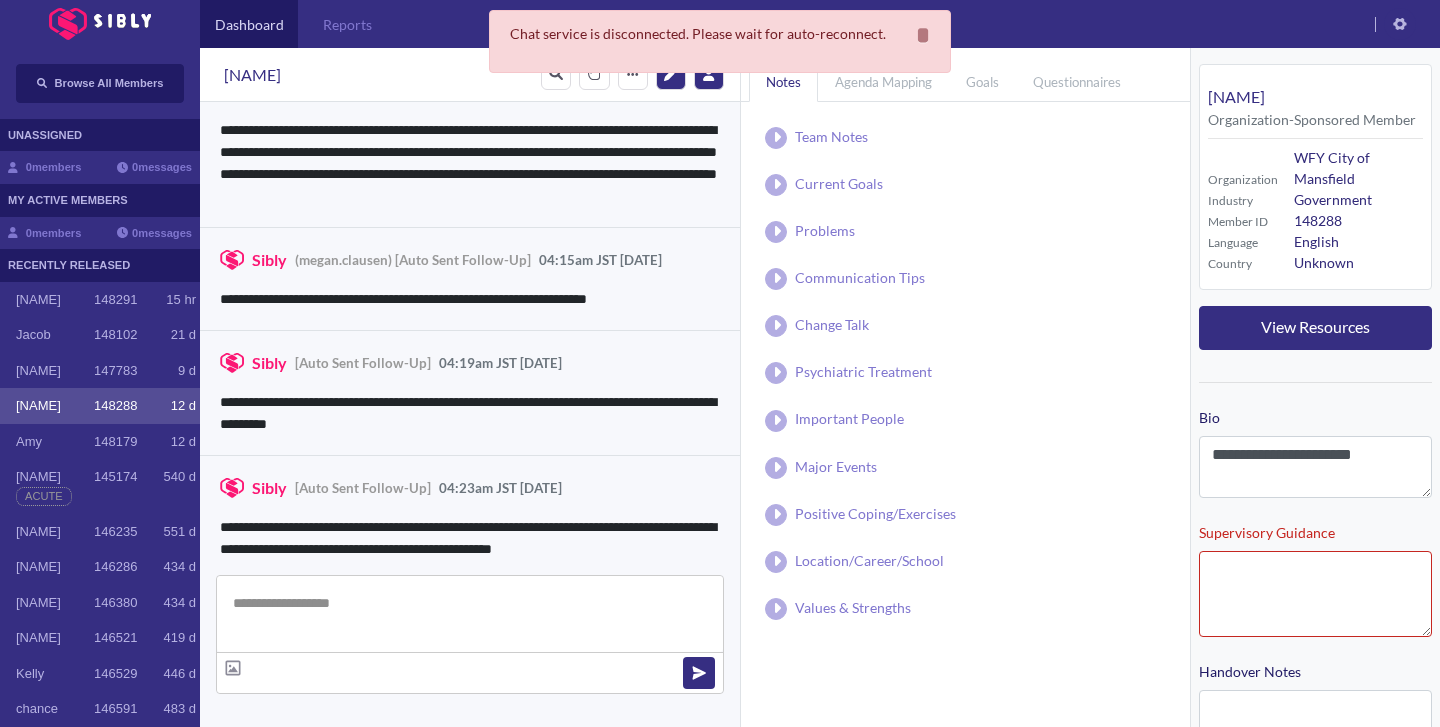 scroll, scrollTop: 544, scrollLeft: 0, axis: vertical 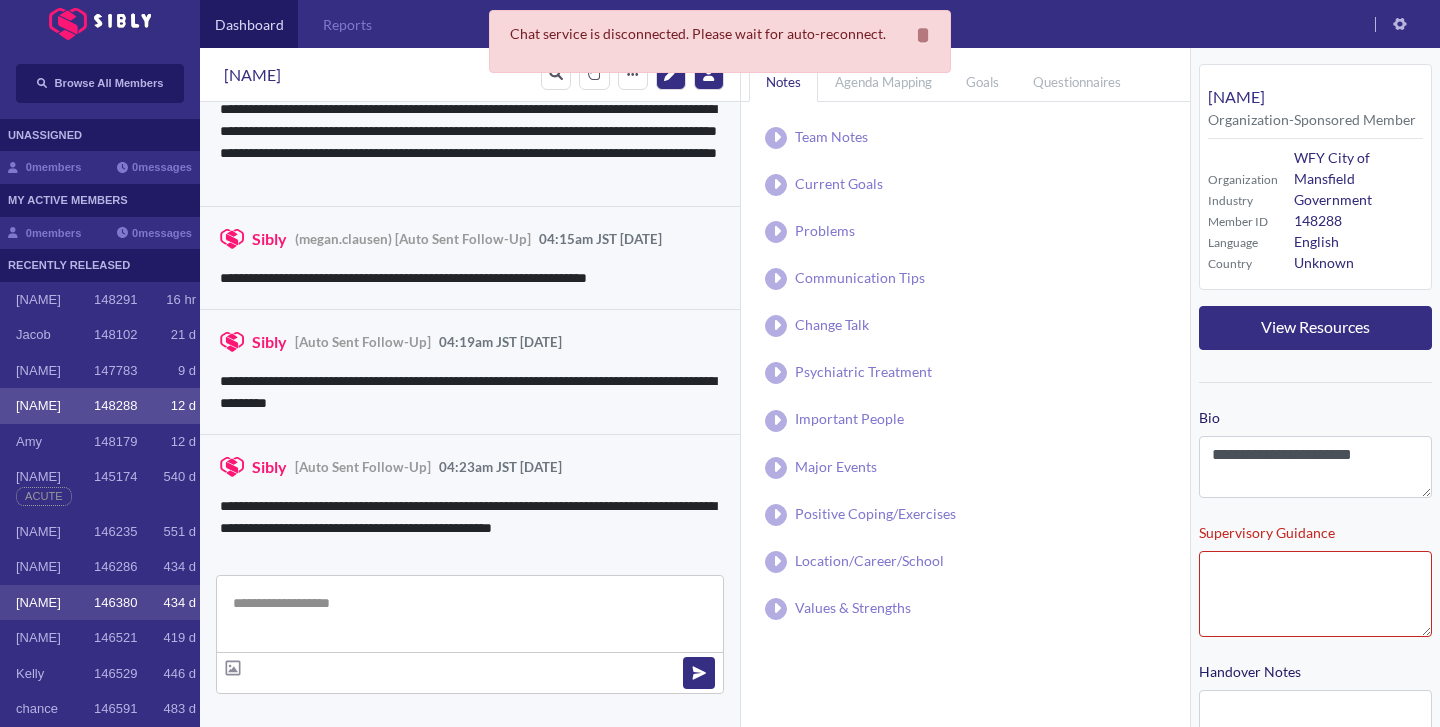 click on "[NAME]" at bounding box center [55, 300] 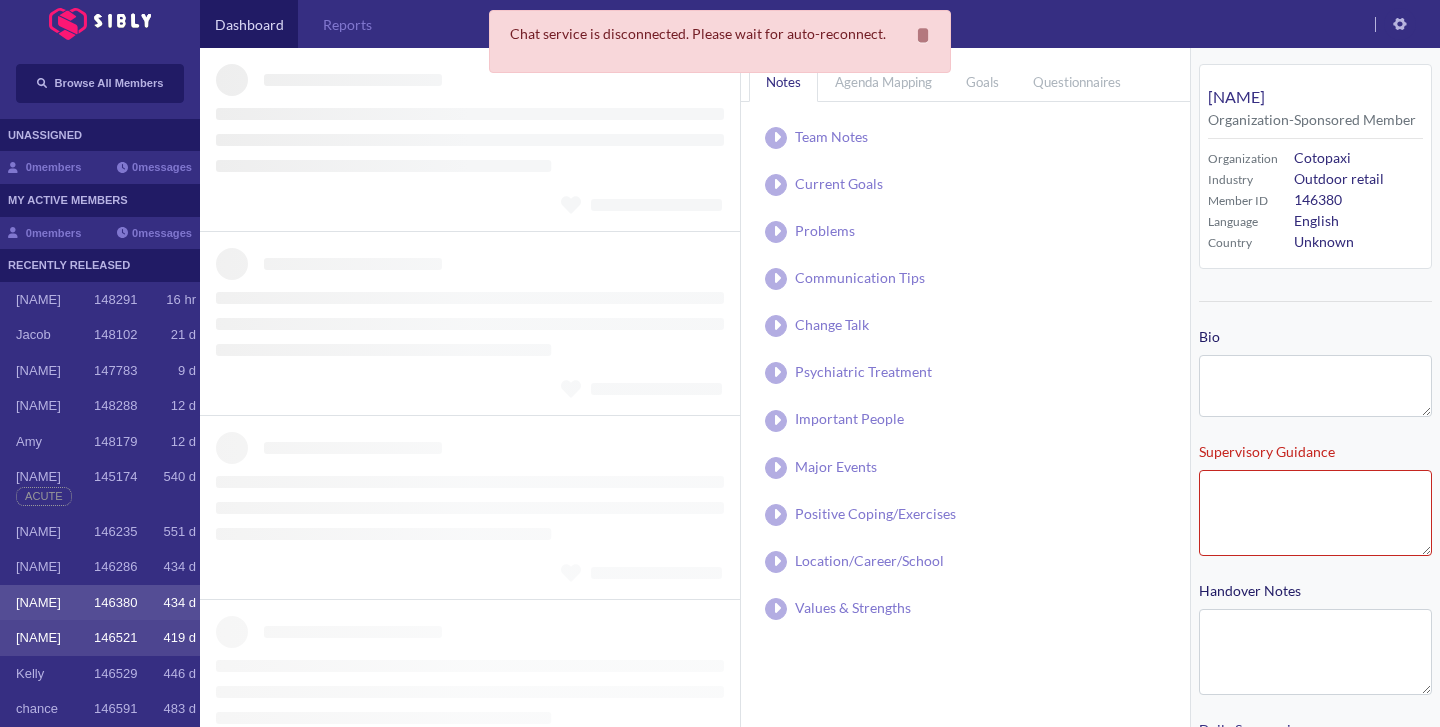 click on "[NAME] 146521 419 d" at bounding box center (100, 638) 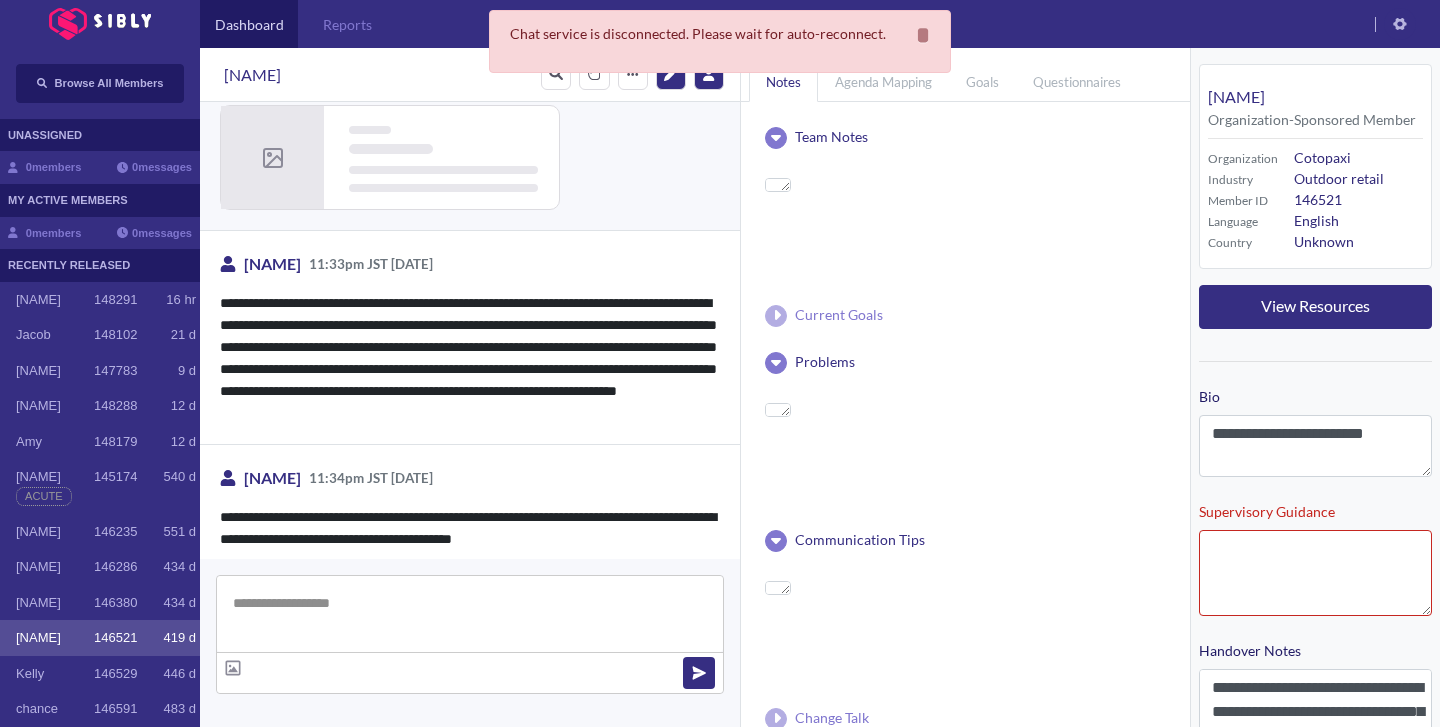 scroll, scrollTop: 4133, scrollLeft: 0, axis: vertical 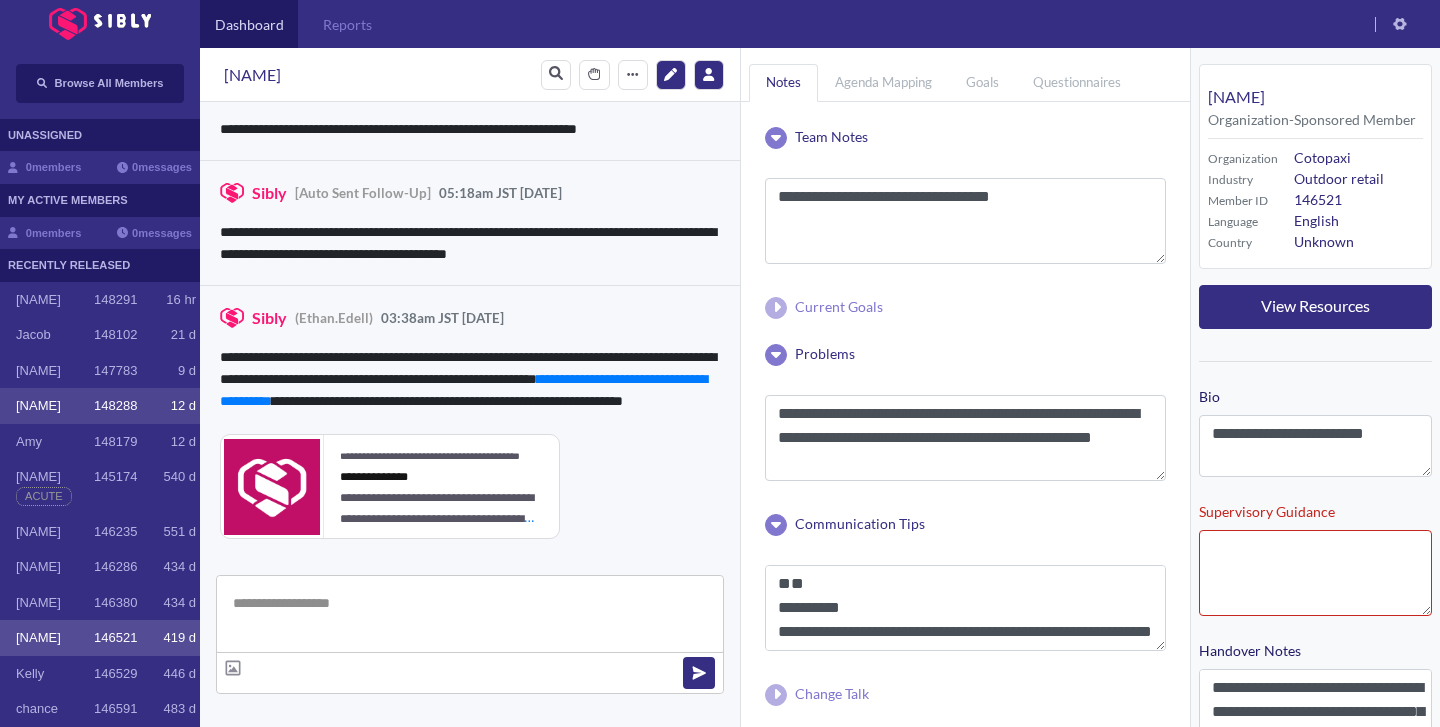 click on "[NAME] 148288 12 d" at bounding box center [100, 406] 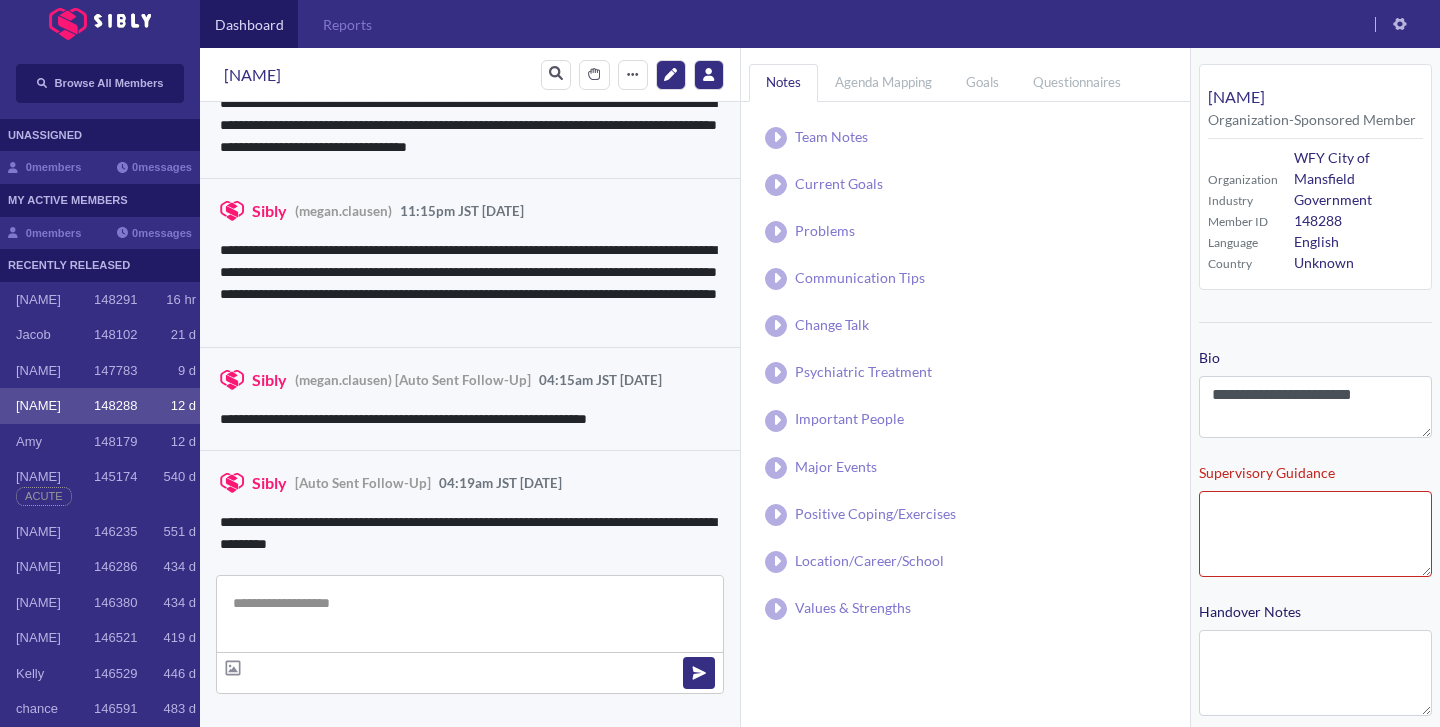 scroll, scrollTop: 544, scrollLeft: 0, axis: vertical 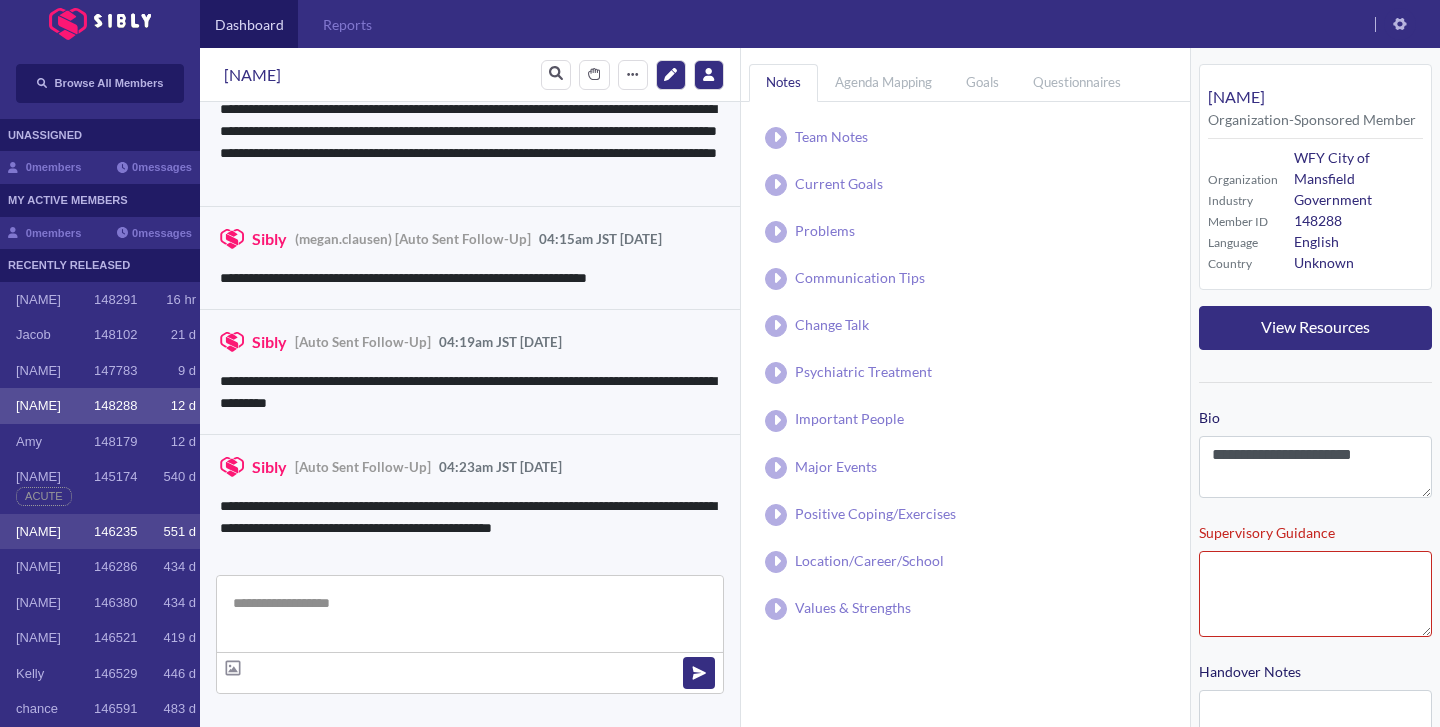 click on "[NAME]" at bounding box center [55, 300] 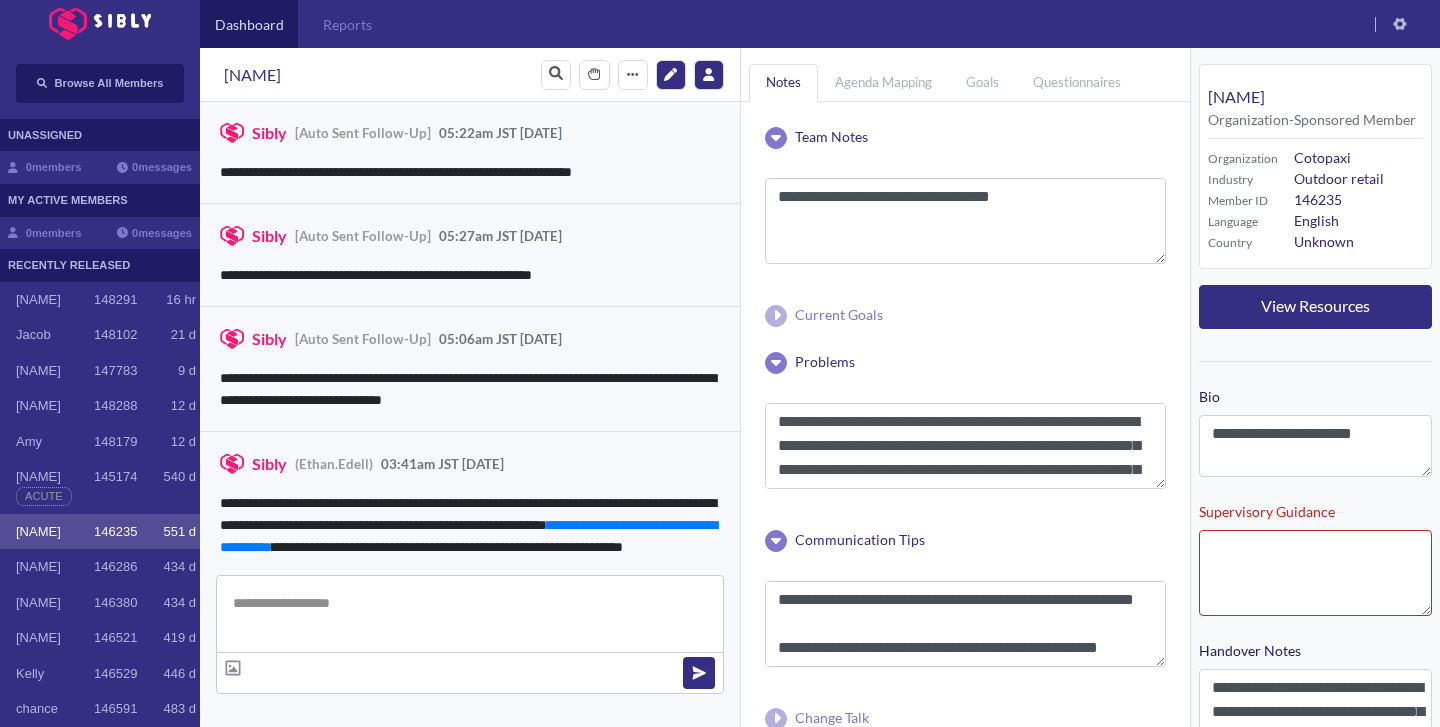 scroll, scrollTop: 3888, scrollLeft: 0, axis: vertical 